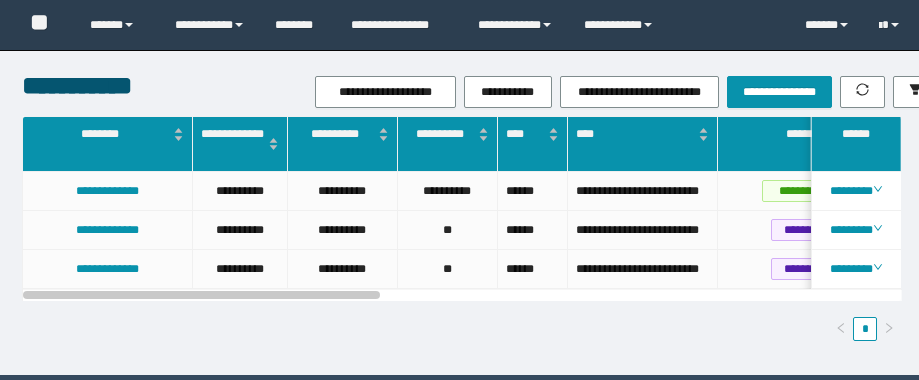 scroll, scrollTop: 0, scrollLeft: 0, axis: both 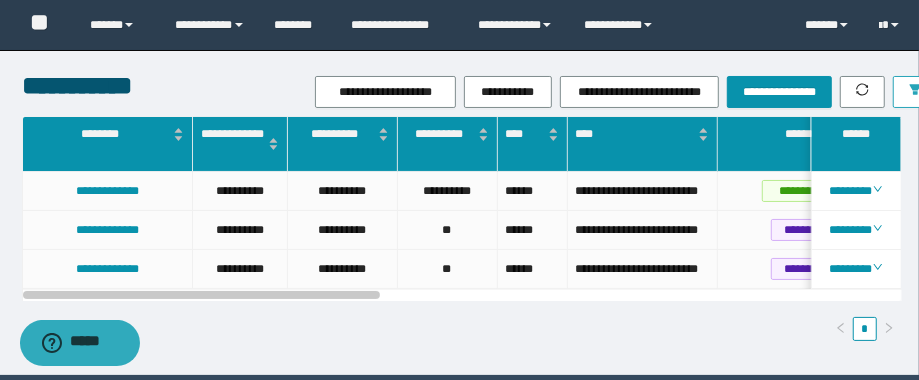 click at bounding box center [915, 92] 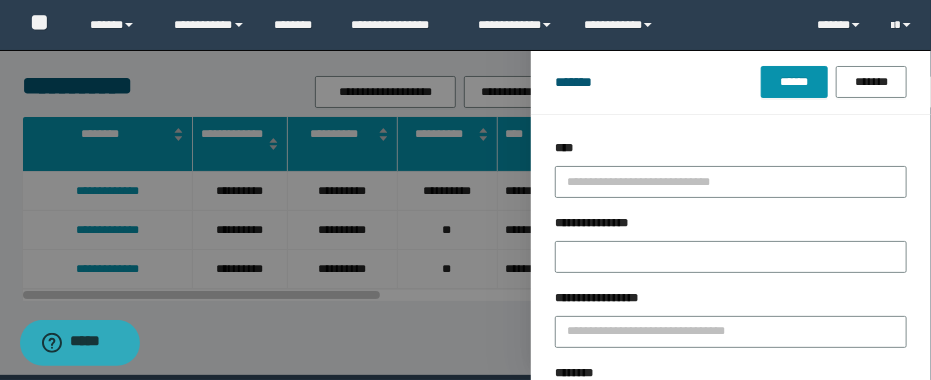 drag, startPoint x: 675, startPoint y: 235, endPoint x: 517, endPoint y: 261, distance: 160.12495 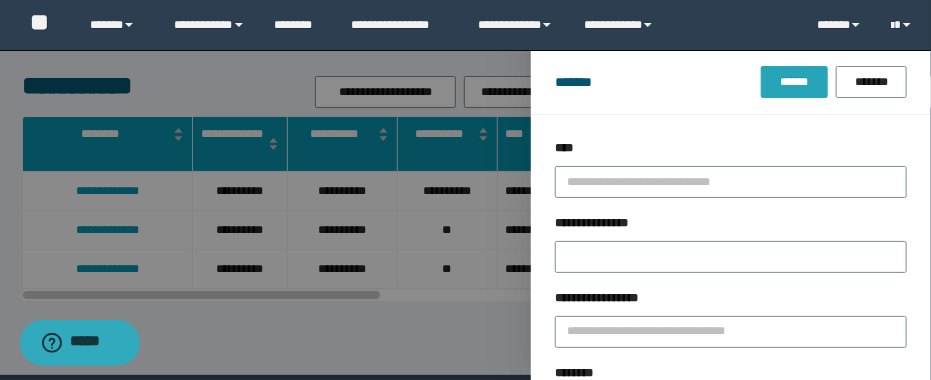 click on "******" at bounding box center (794, 82) 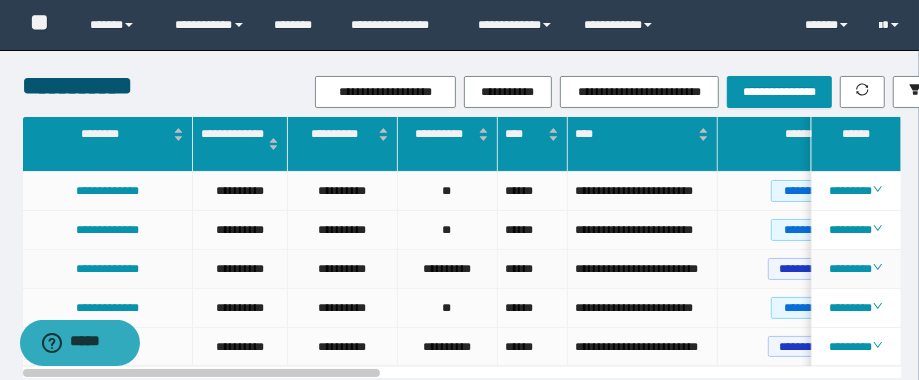 click on "**********" at bounding box center (642, 269) 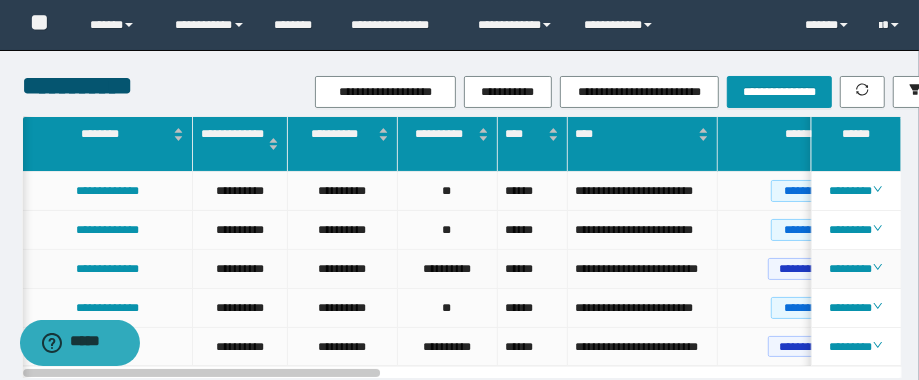 scroll, scrollTop: 0, scrollLeft: 32, axis: horizontal 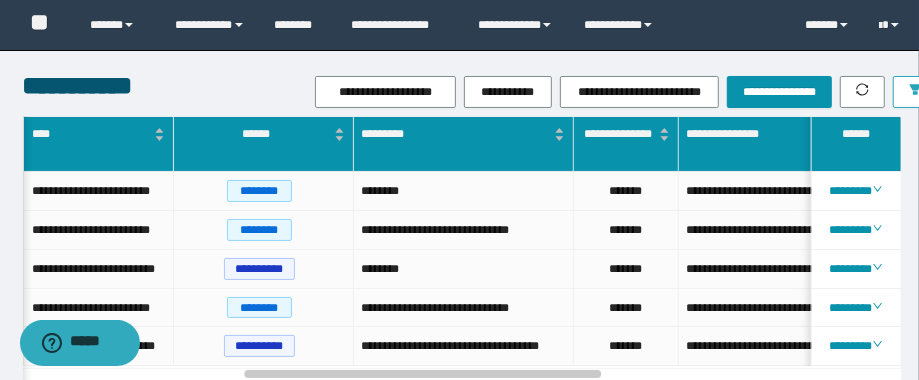 click at bounding box center (915, 92) 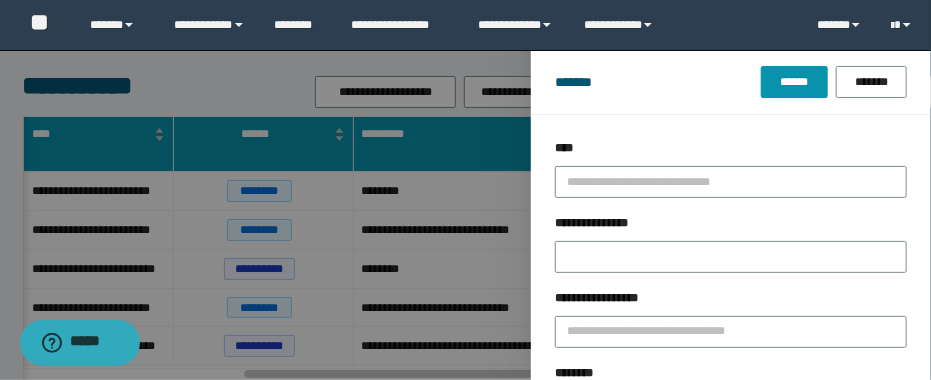drag, startPoint x: 667, startPoint y: 246, endPoint x: 492, endPoint y: 236, distance: 175.28548 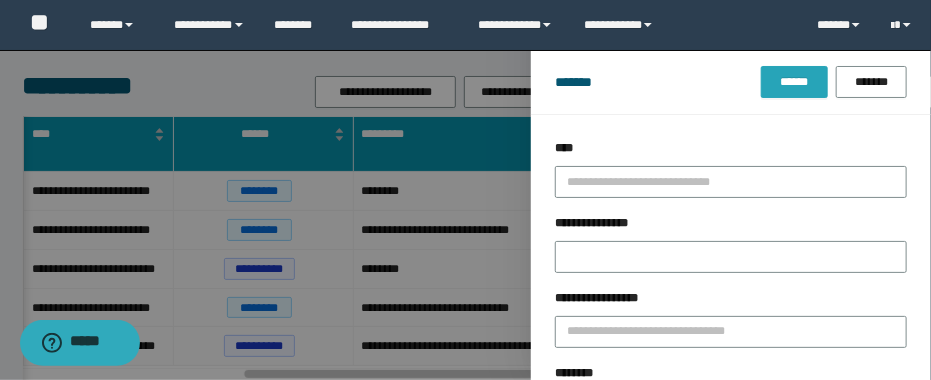 click on "******" at bounding box center (794, 82) 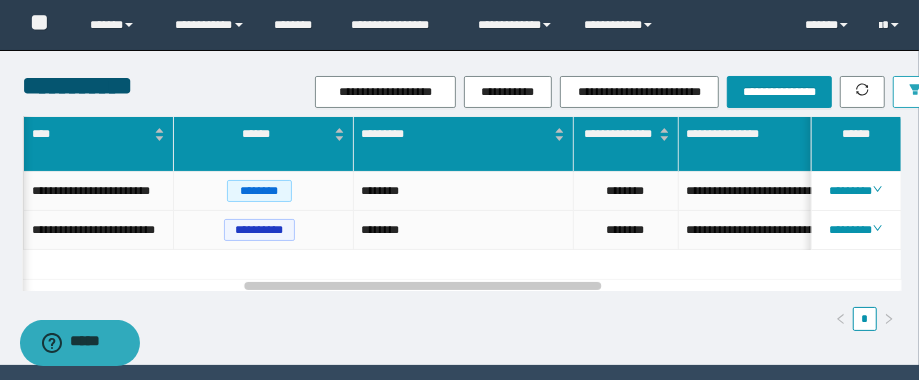 scroll, scrollTop: 0, scrollLeft: 466, axis: horizontal 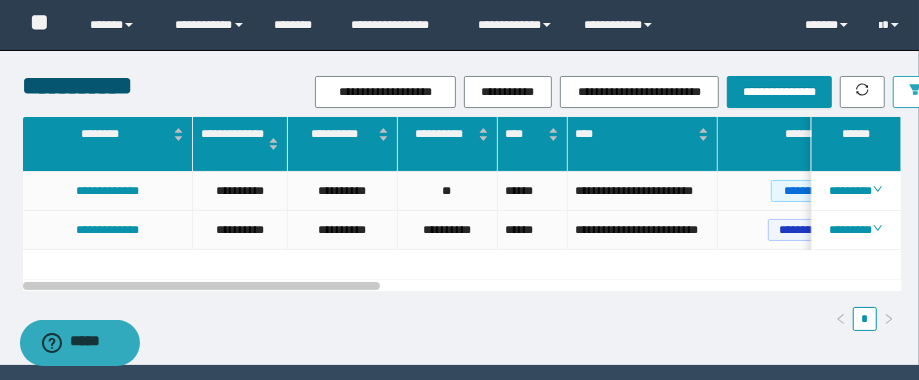 click at bounding box center [915, 92] 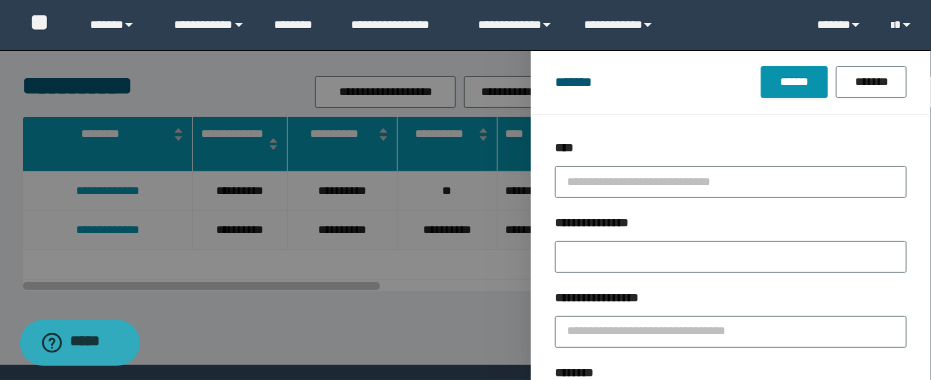 drag, startPoint x: 661, startPoint y: 242, endPoint x: 420, endPoint y: 227, distance: 241.46635 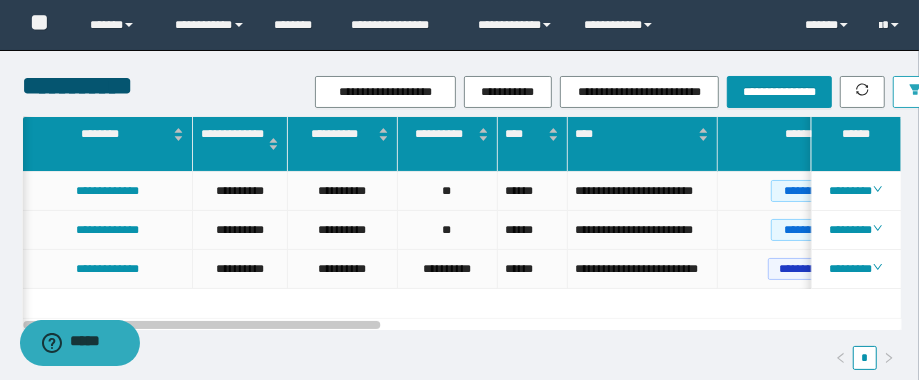 scroll, scrollTop: 0, scrollLeft: 40, axis: horizontal 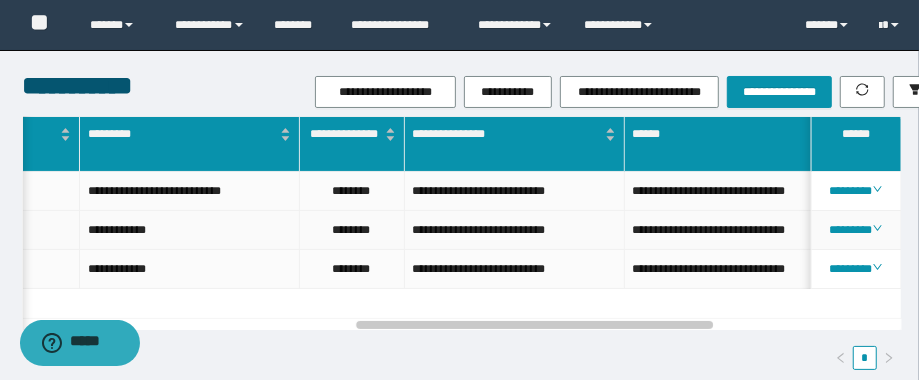 click on "********" at bounding box center [352, 230] 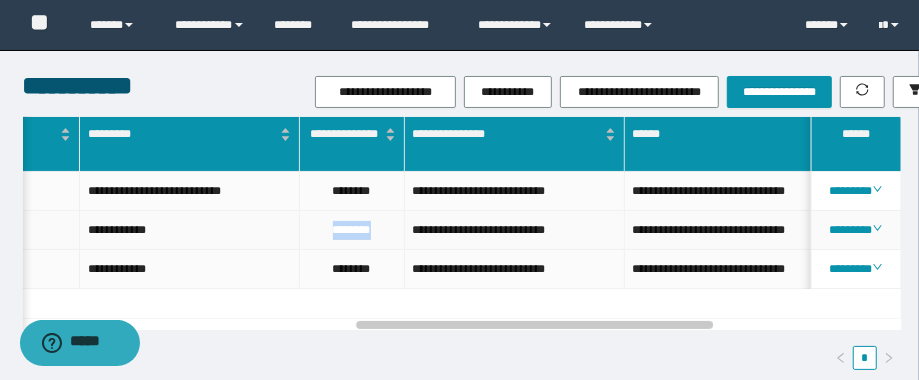 click on "********" at bounding box center [352, 230] 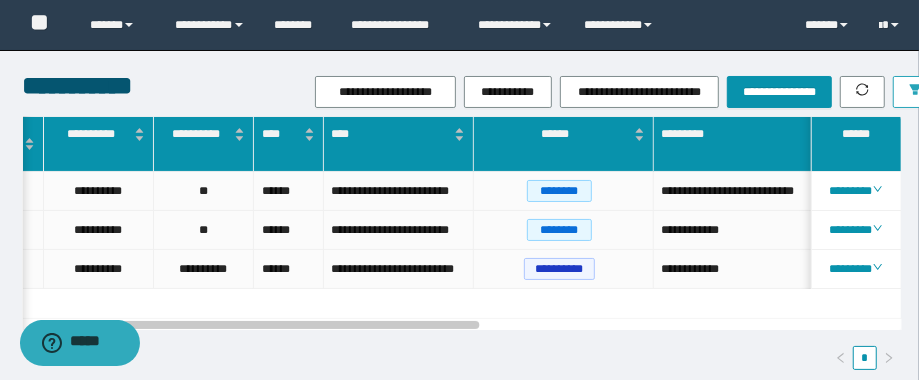 click at bounding box center (915, 92) 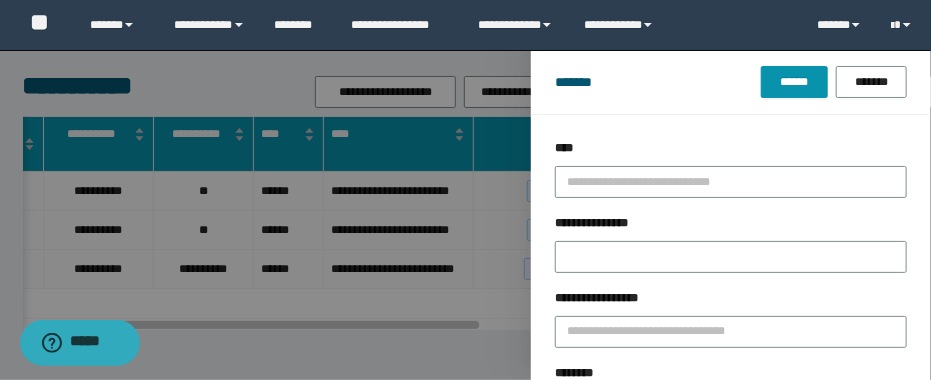 drag, startPoint x: 757, startPoint y: 245, endPoint x: 474, endPoint y: 240, distance: 283.04416 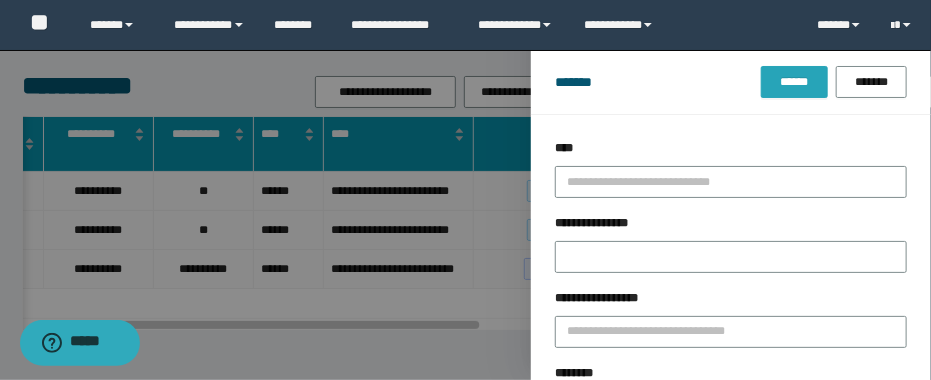 type on "********" 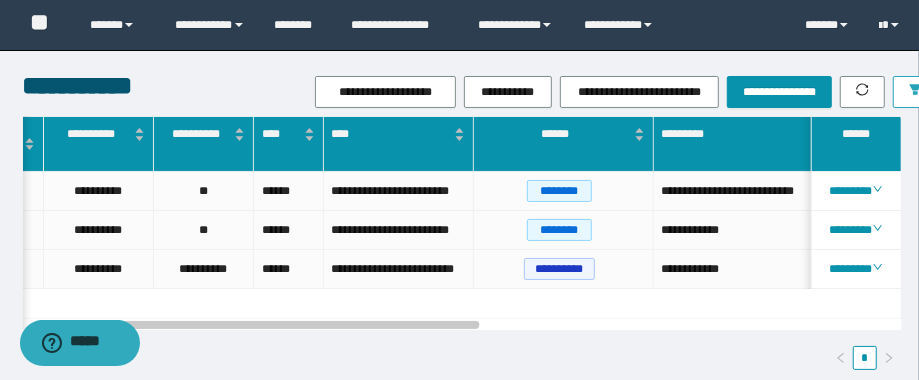 scroll, scrollTop: 0, scrollLeft: 291, axis: horizontal 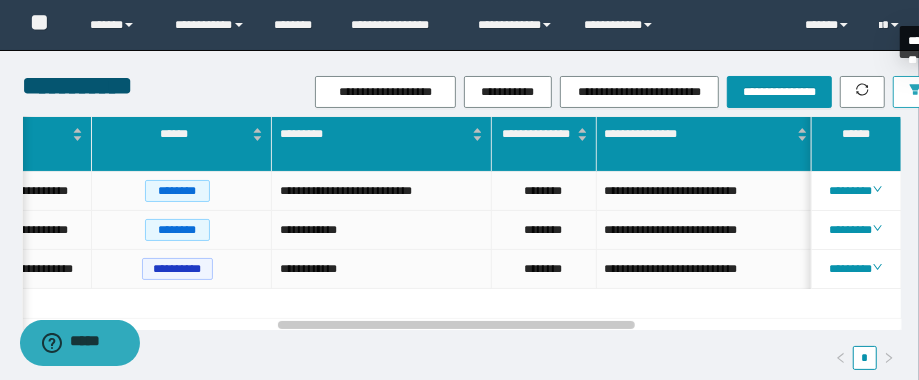 click at bounding box center [915, 92] 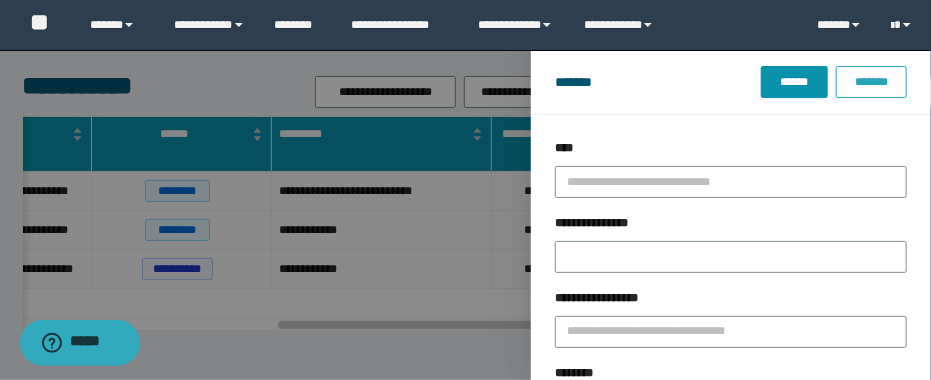 click on "*******" at bounding box center [871, 82] 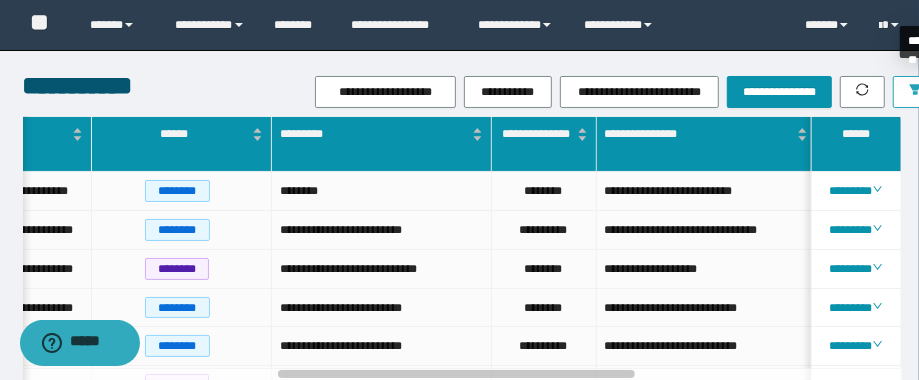 click at bounding box center (915, 92) 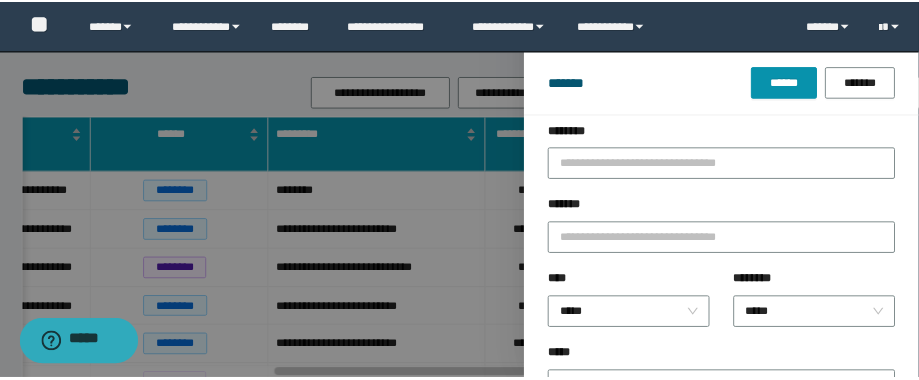 scroll, scrollTop: 160, scrollLeft: 0, axis: vertical 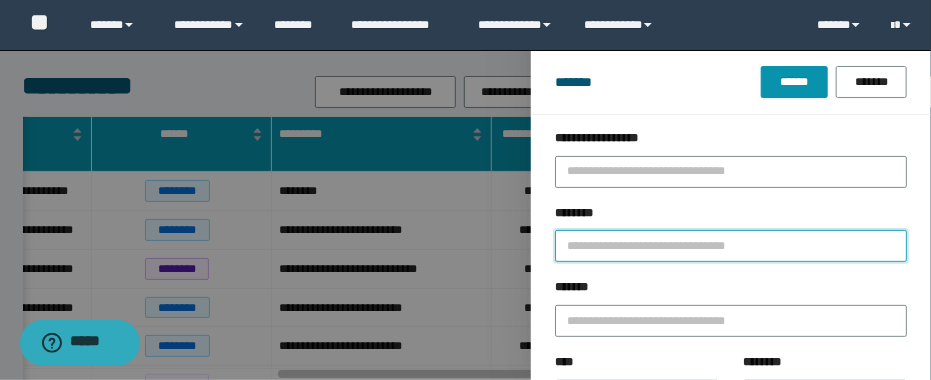 click on "********" at bounding box center [731, 246] 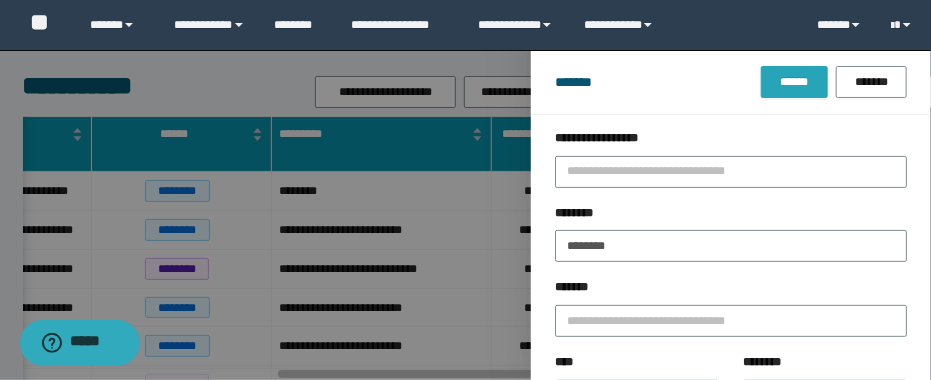 click on "******" at bounding box center [794, 82] 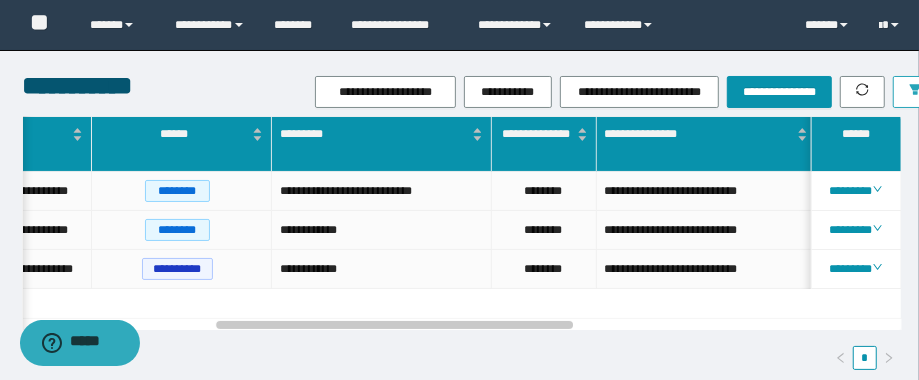 scroll, scrollTop: 0, scrollLeft: 346, axis: horizontal 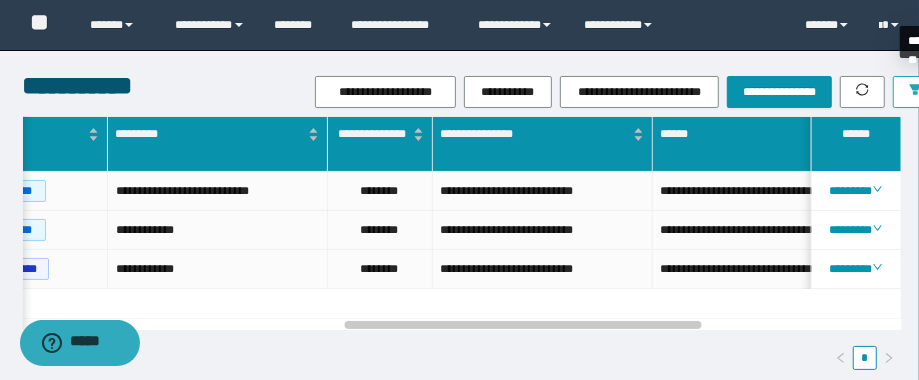 click at bounding box center (915, 92) 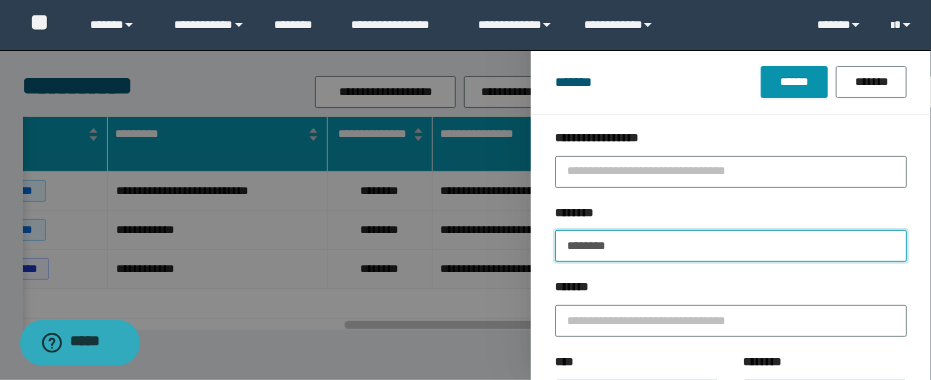 drag, startPoint x: 677, startPoint y: 253, endPoint x: 460, endPoint y: 242, distance: 217.27863 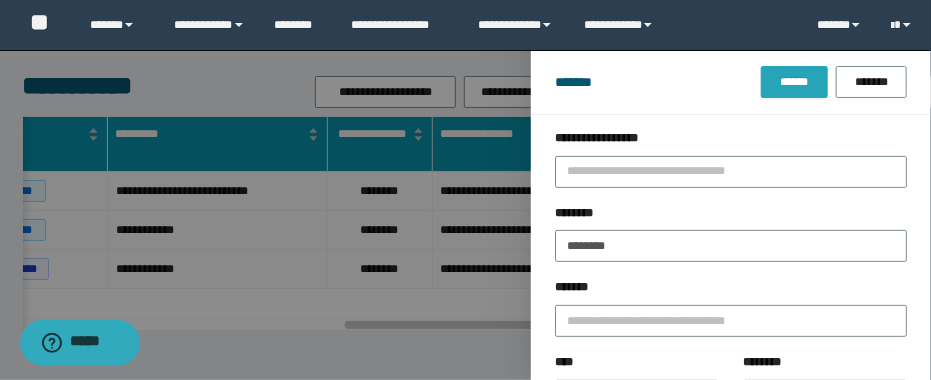 click on "******" at bounding box center (794, 82) 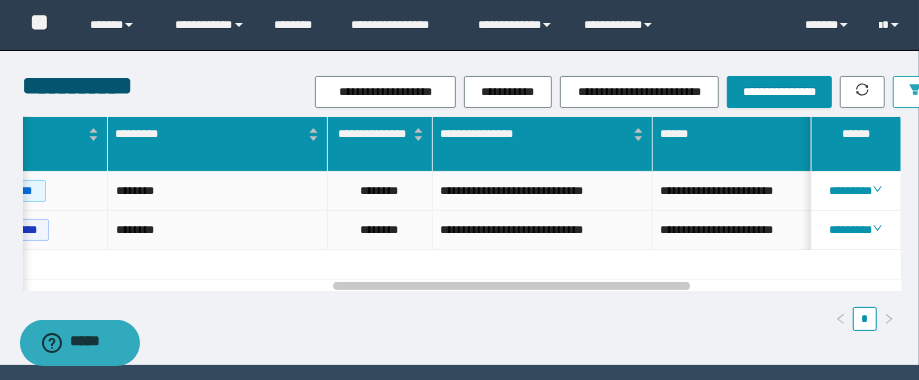 scroll, scrollTop: 0, scrollLeft: 78, axis: horizontal 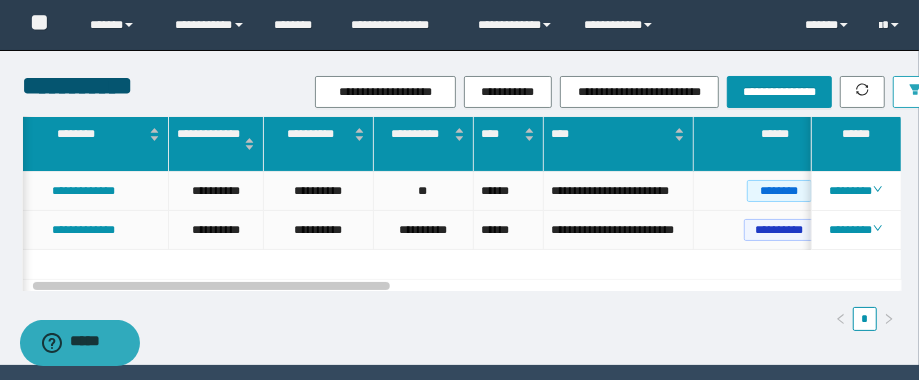 click at bounding box center [915, 92] 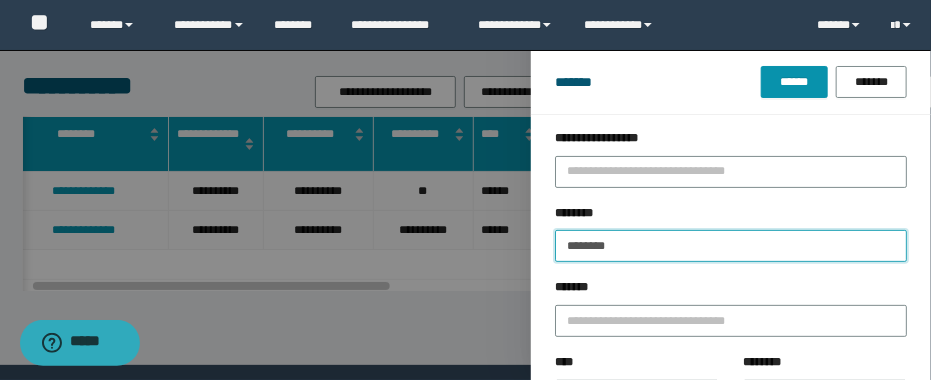 drag, startPoint x: 690, startPoint y: 250, endPoint x: 503, endPoint y: 251, distance: 187.00267 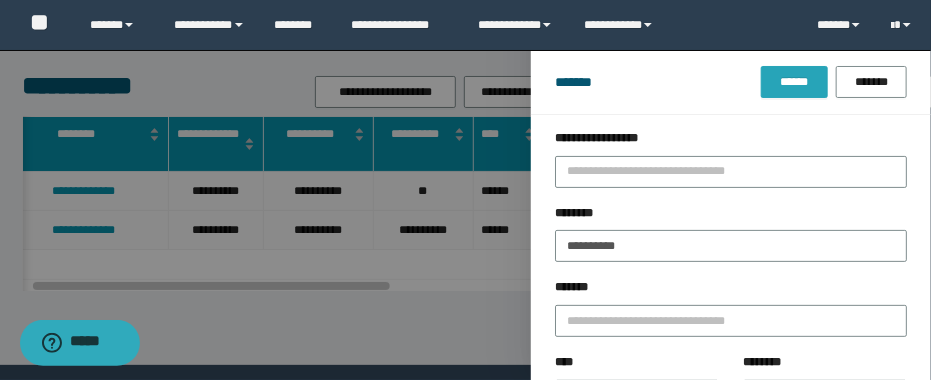 click on "******" at bounding box center (794, 82) 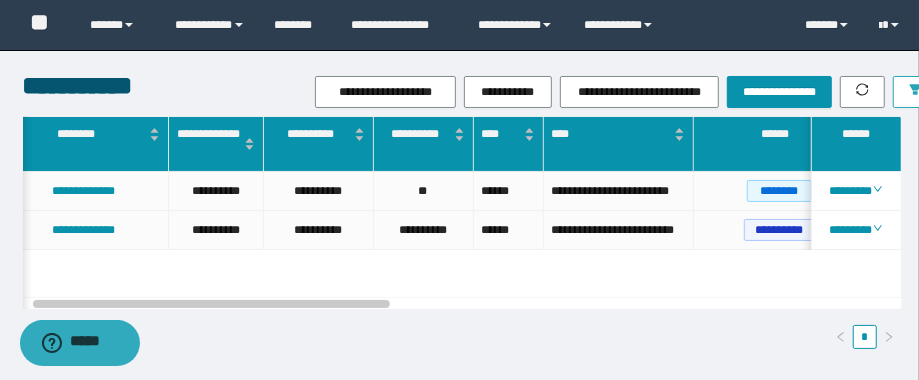 scroll, scrollTop: 0, scrollLeft: 27, axis: horizontal 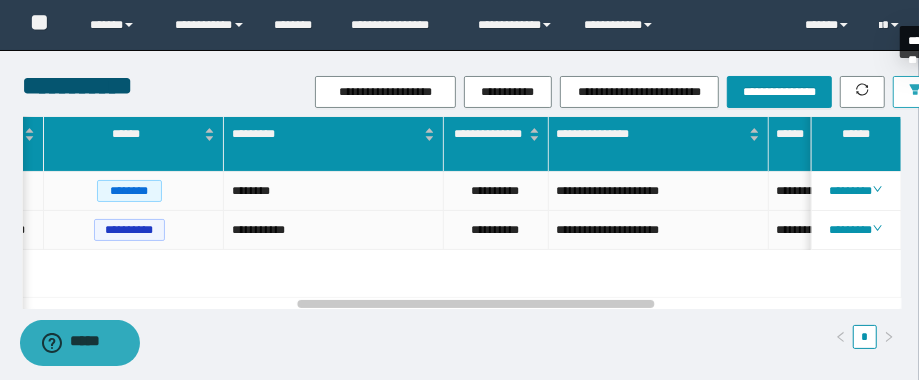 click at bounding box center [915, 92] 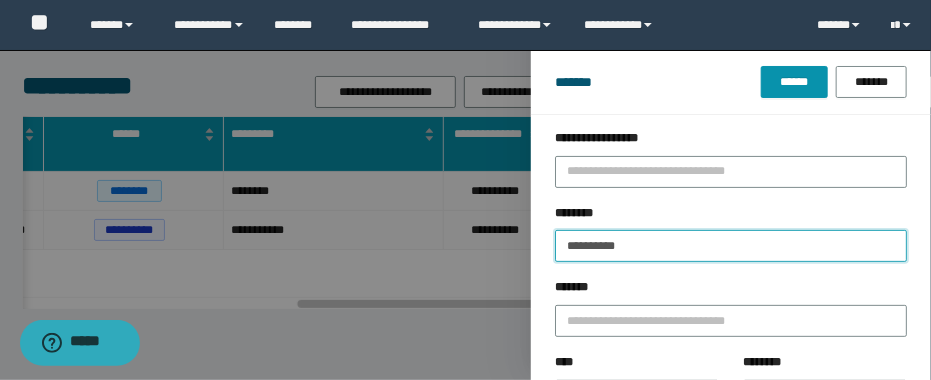 drag, startPoint x: 696, startPoint y: 247, endPoint x: 518, endPoint y: 257, distance: 178.28067 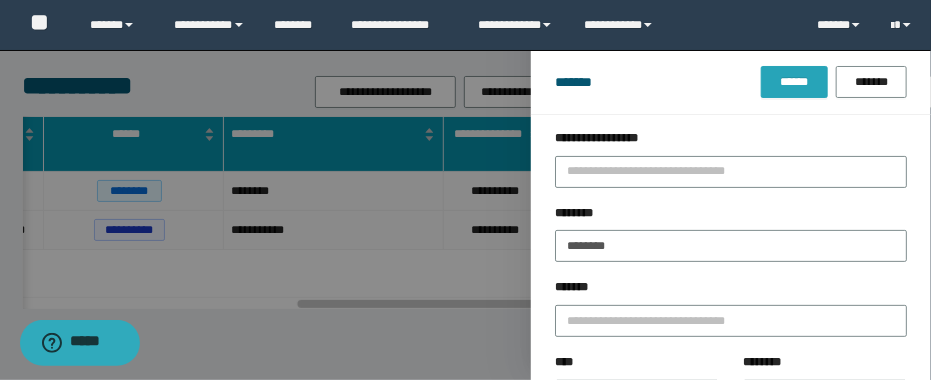 drag, startPoint x: 796, startPoint y: 68, endPoint x: 799, endPoint y: 78, distance: 10.440307 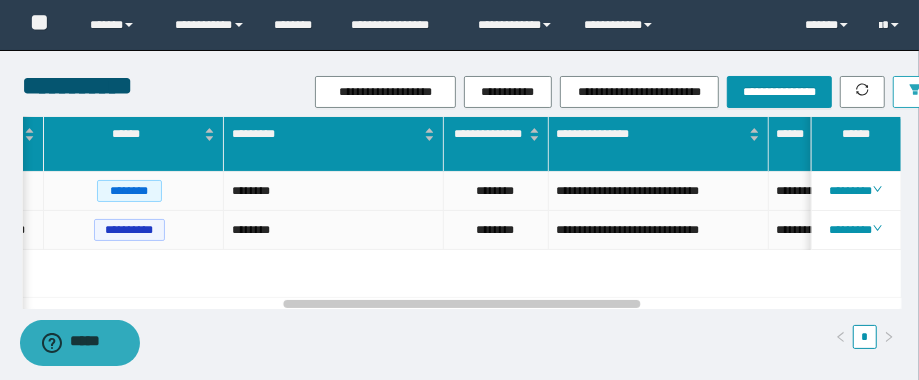 scroll, scrollTop: 0, scrollLeft: 343, axis: horizontal 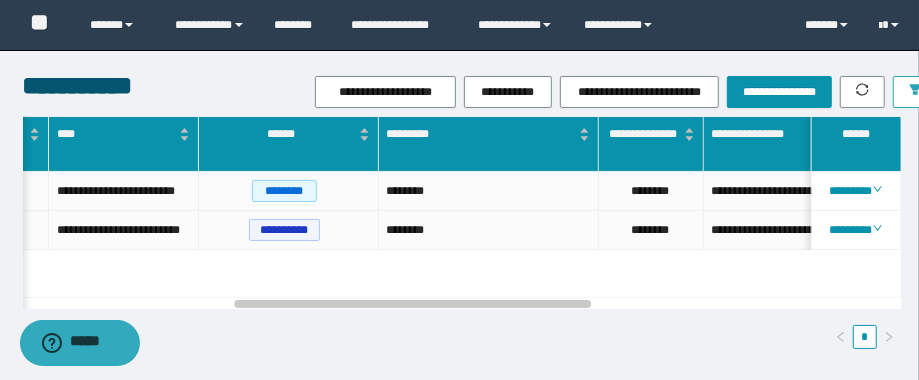 click at bounding box center [915, 92] 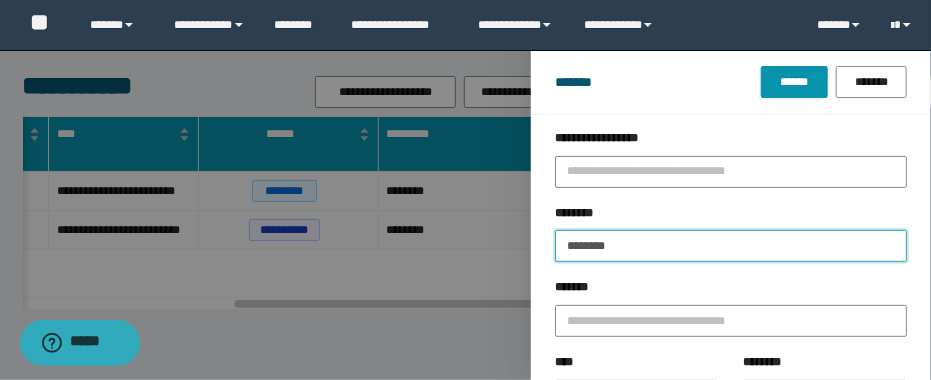 drag, startPoint x: 695, startPoint y: 254, endPoint x: 510, endPoint y: 245, distance: 185.2188 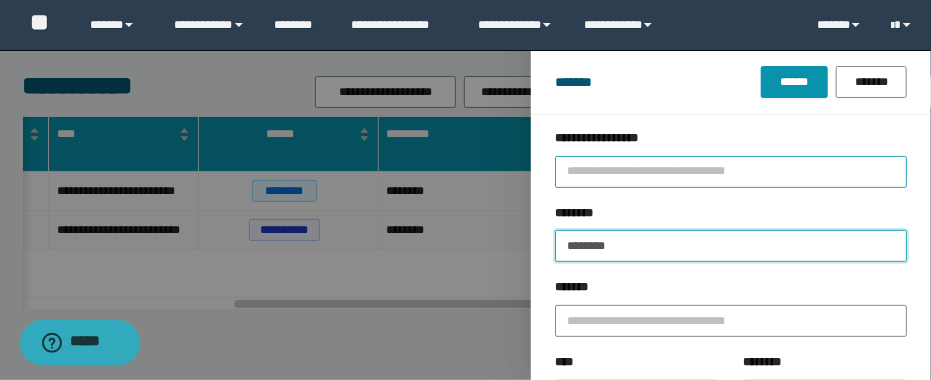 paste 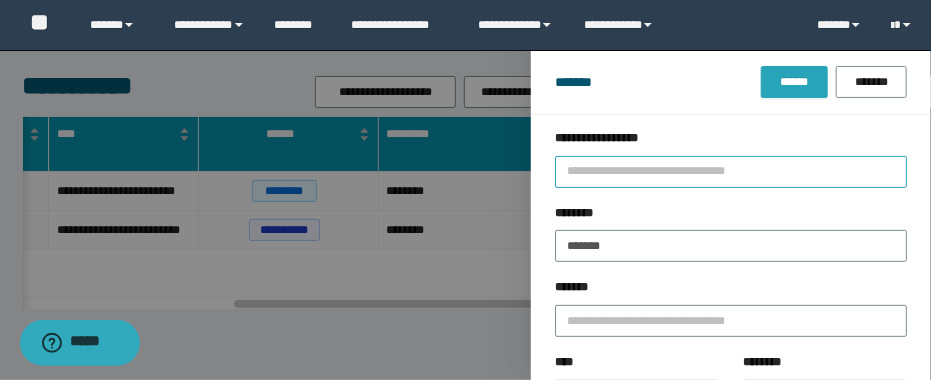 click on "******" at bounding box center [794, 82] 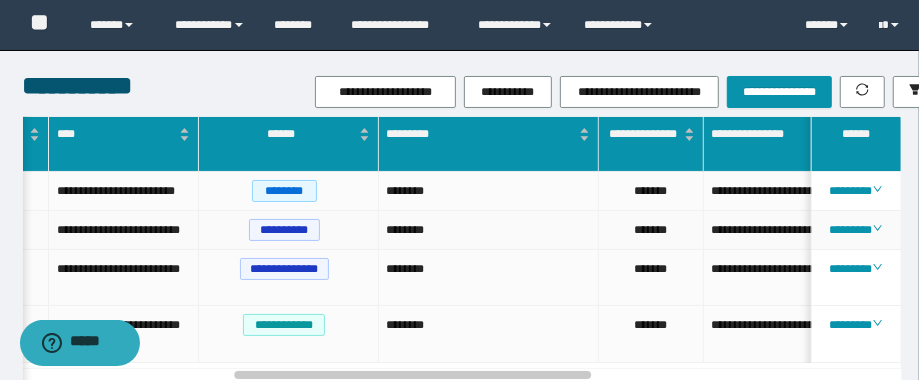 click on "********" at bounding box center [489, 230] 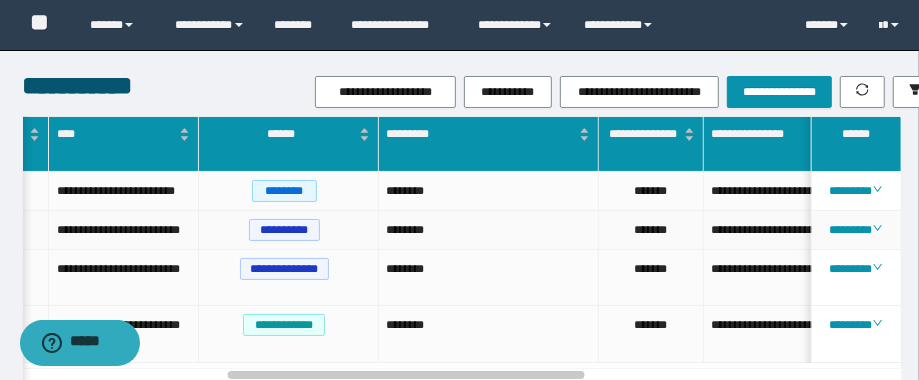 scroll, scrollTop: 0, scrollLeft: 487, axis: horizontal 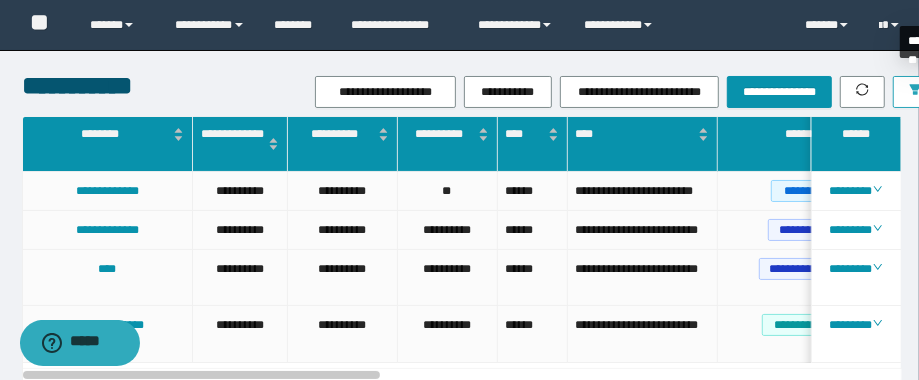 click at bounding box center (915, 92) 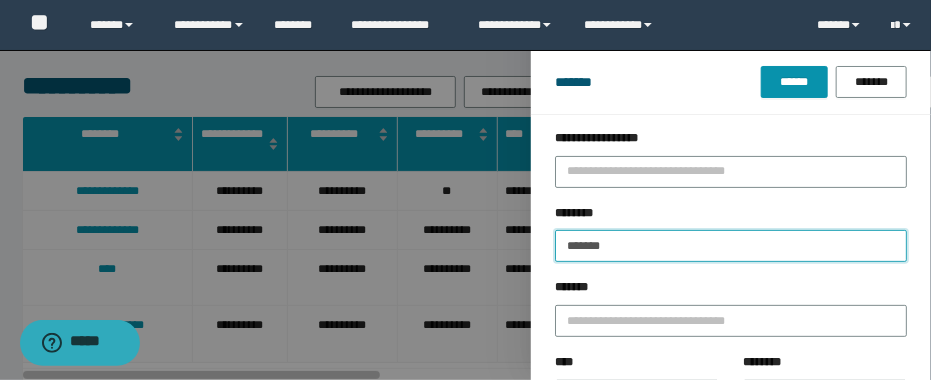 drag, startPoint x: 654, startPoint y: 245, endPoint x: 444, endPoint y: 228, distance: 210.68697 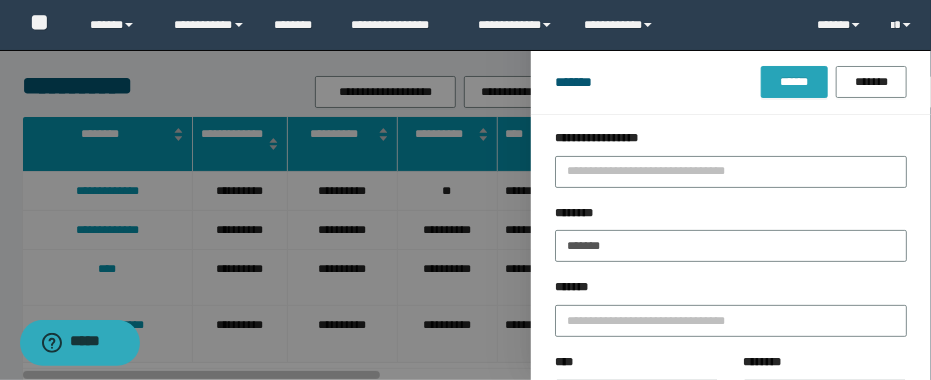 click on "******" at bounding box center [794, 82] 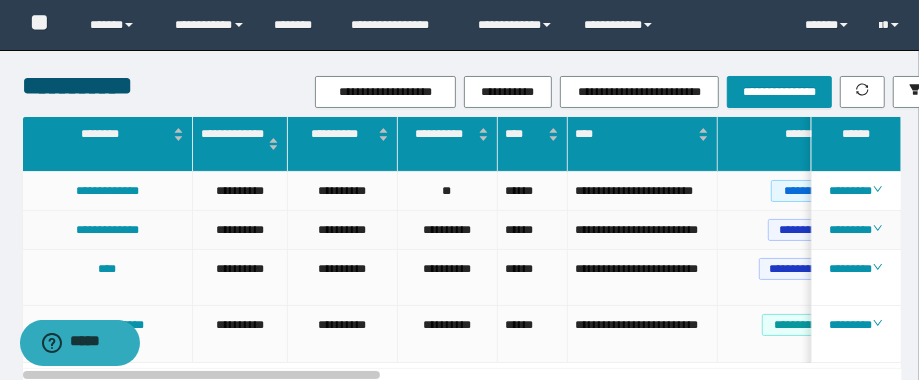 click on "**********" at bounding box center [642, 230] 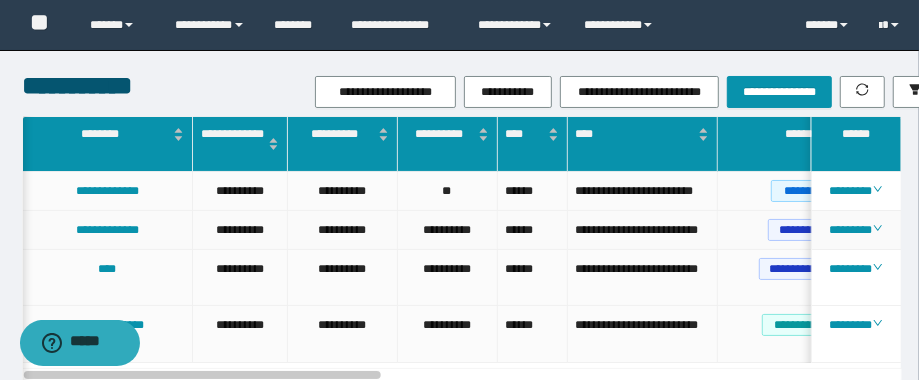 scroll, scrollTop: 0, scrollLeft: 32, axis: horizontal 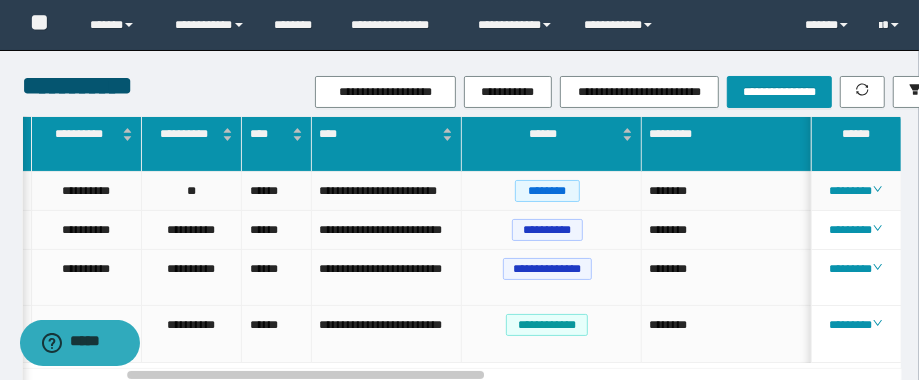 click on "********" at bounding box center (752, 191) 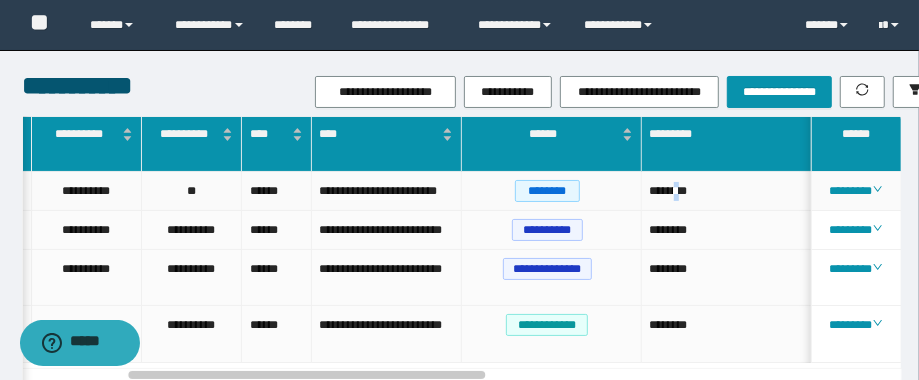 scroll, scrollTop: 0, scrollLeft: 288, axis: horizontal 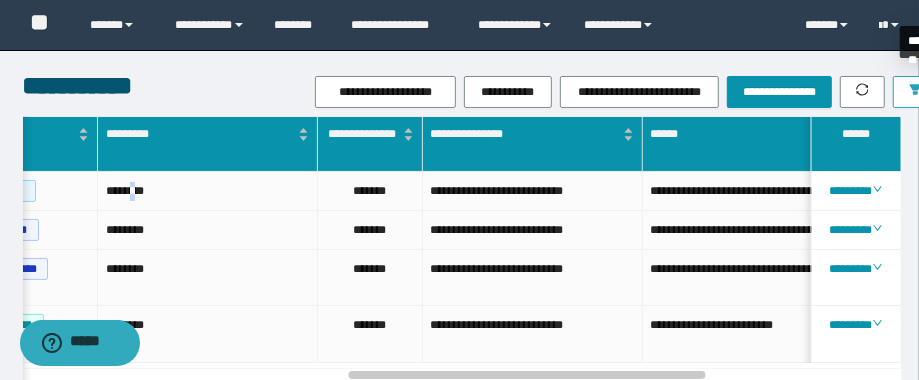 drag, startPoint x: 906, startPoint y: 82, endPoint x: 918, endPoint y: 113, distance: 33.24154 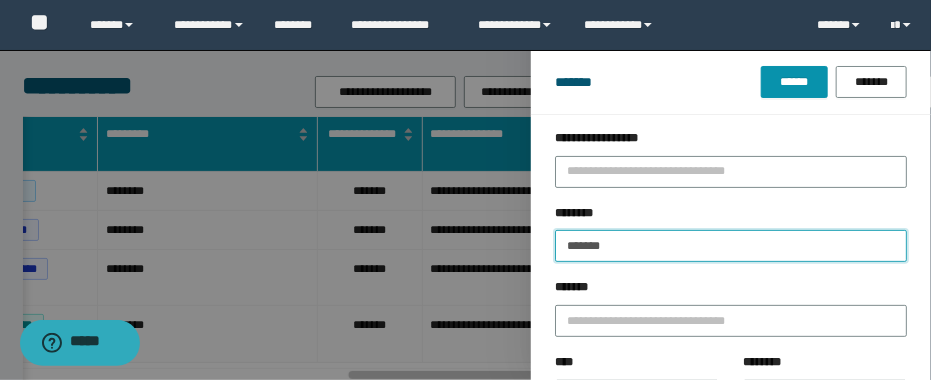drag, startPoint x: 654, startPoint y: 251, endPoint x: 433, endPoint y: 244, distance: 221.11082 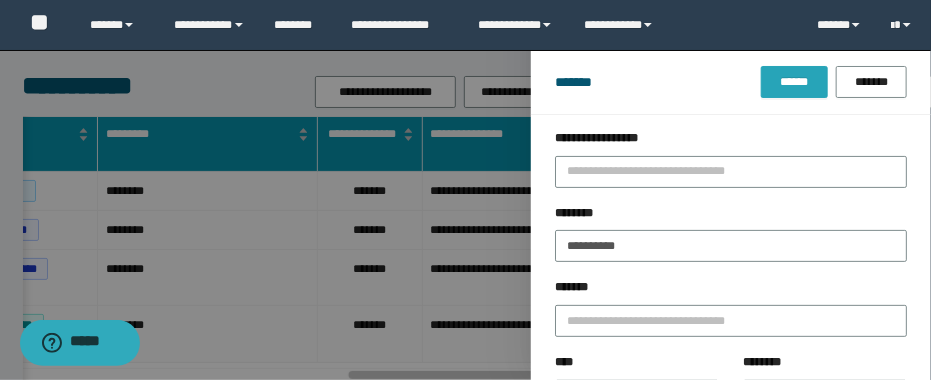 click on "******" at bounding box center [794, 82] 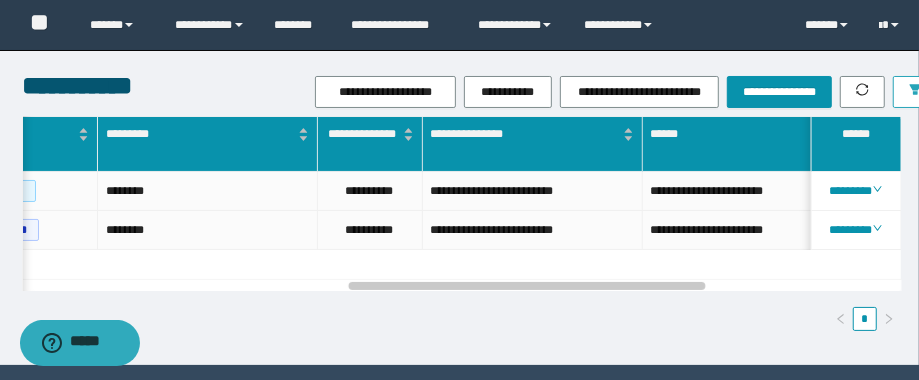 scroll, scrollTop: 0, scrollLeft: 528, axis: horizontal 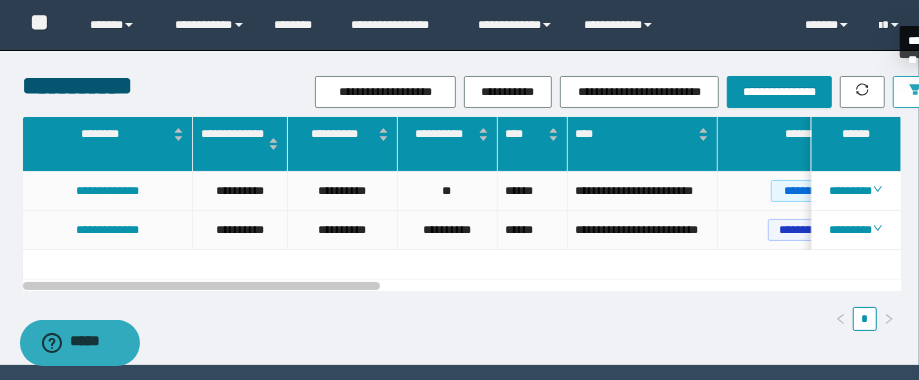 click at bounding box center (915, 92) 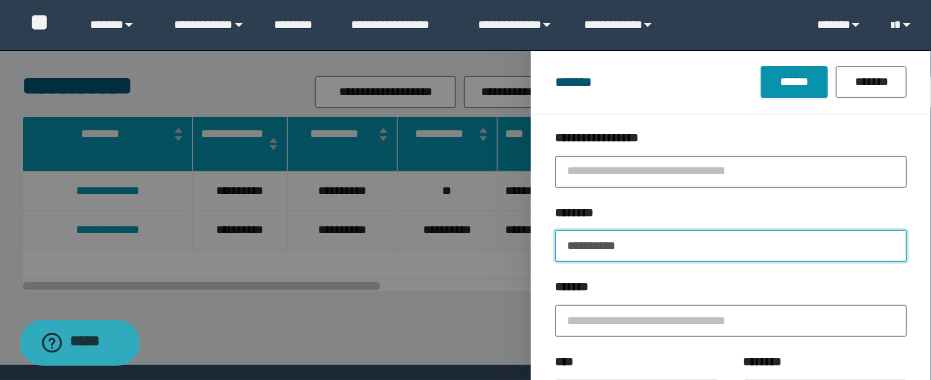 drag, startPoint x: 674, startPoint y: 251, endPoint x: 502, endPoint y: 245, distance: 172.10461 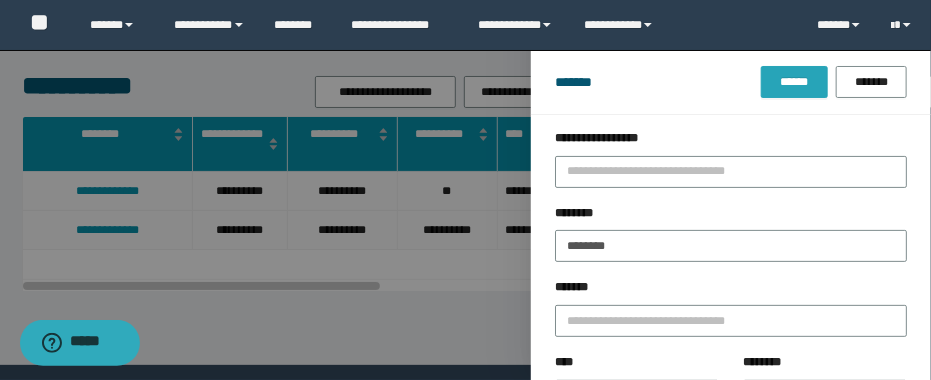 click on "******" at bounding box center [794, 82] 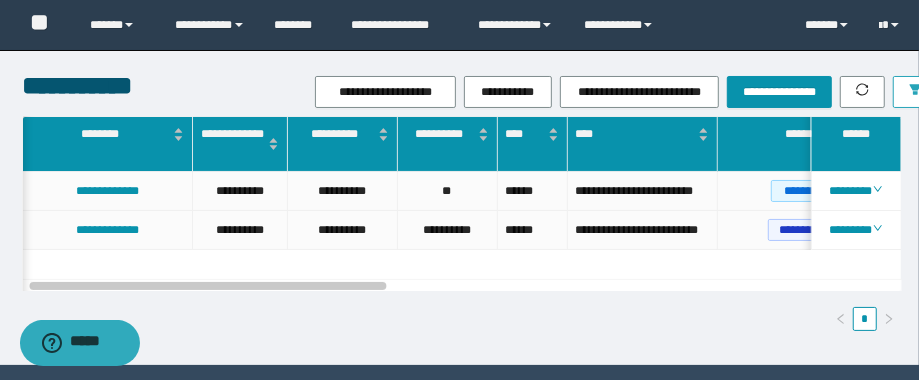 scroll, scrollTop: 0, scrollLeft: 441, axis: horizontal 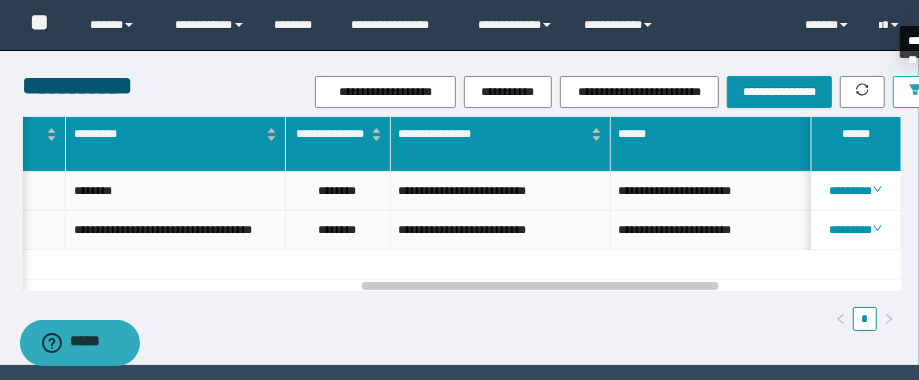 click at bounding box center [915, 92] 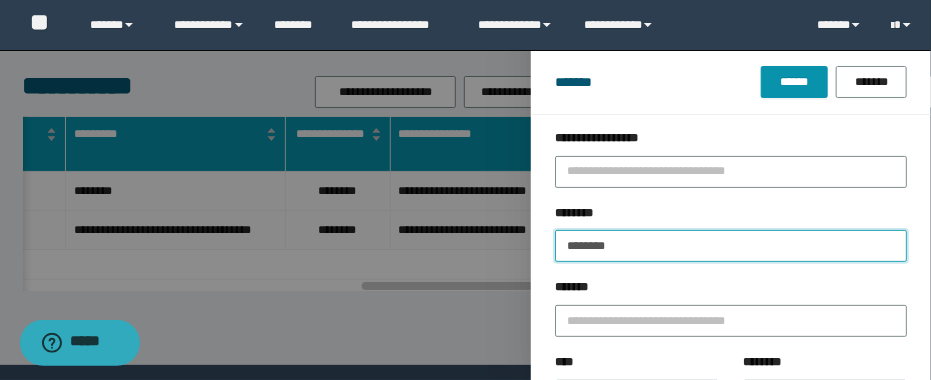 drag, startPoint x: 658, startPoint y: 239, endPoint x: 441, endPoint y: 220, distance: 217.83022 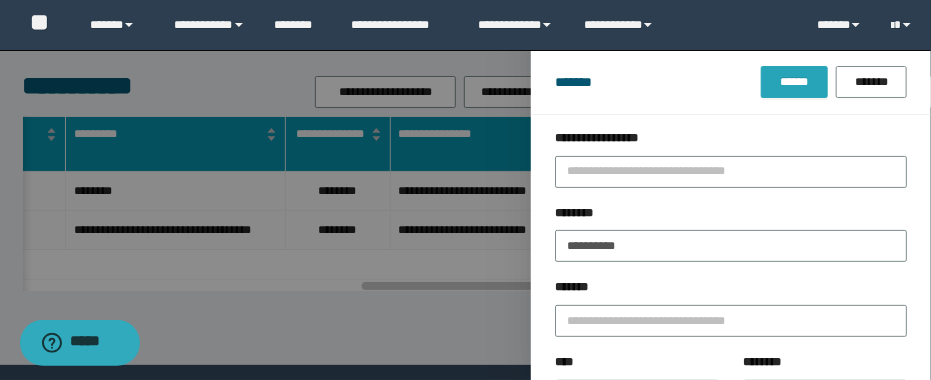 click on "******" at bounding box center (794, 82) 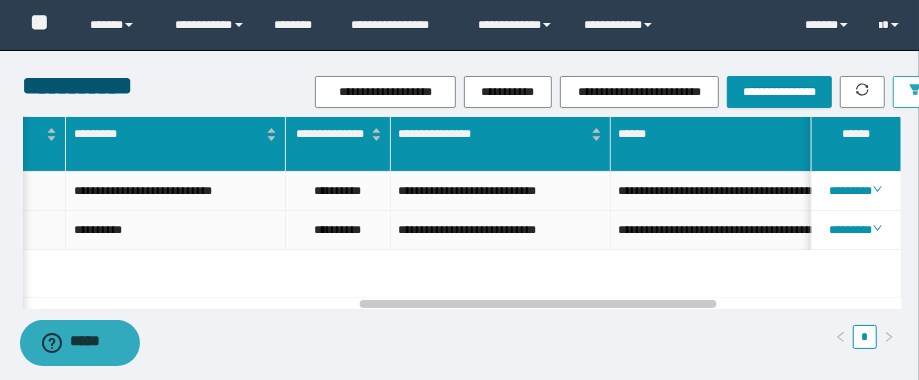 scroll, scrollTop: 0, scrollLeft: 464, axis: horizontal 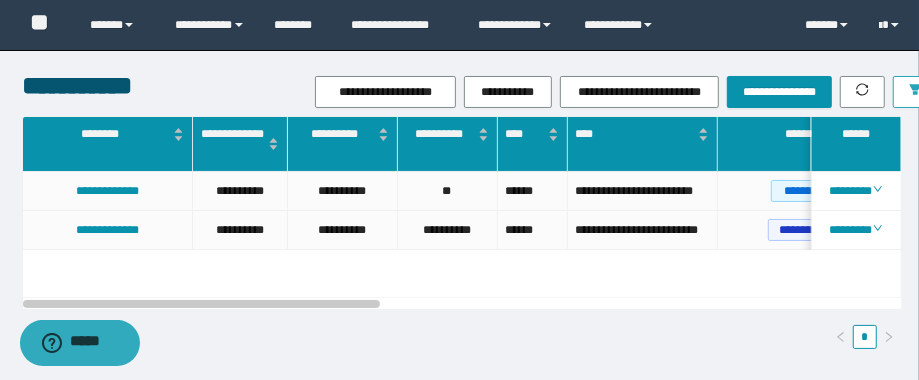 click at bounding box center (915, 92) 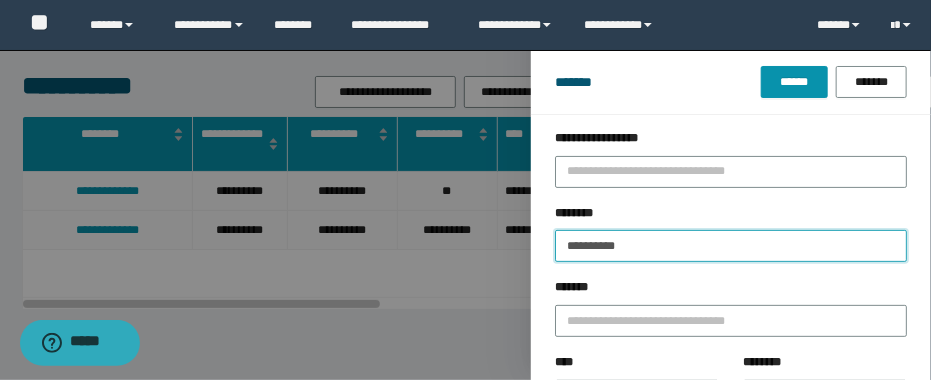 drag, startPoint x: 672, startPoint y: 242, endPoint x: 519, endPoint y: 270, distance: 155.54099 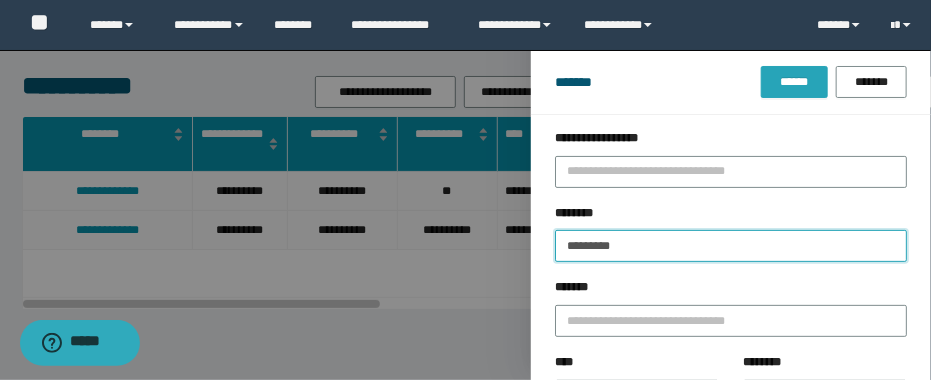 type on "********" 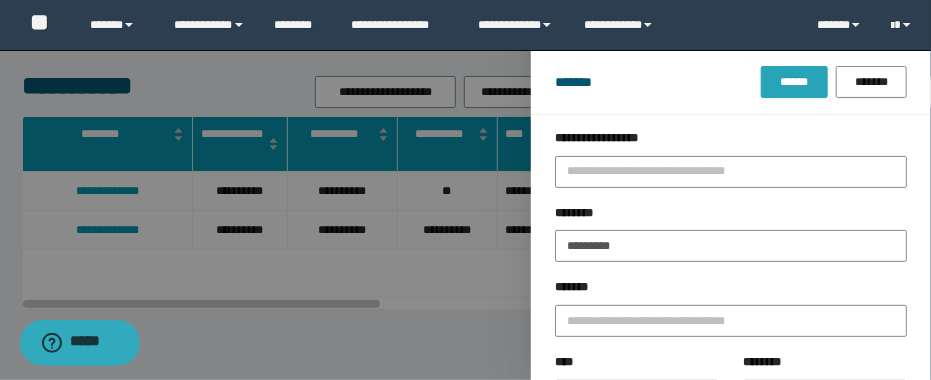 click on "******" at bounding box center [794, 82] 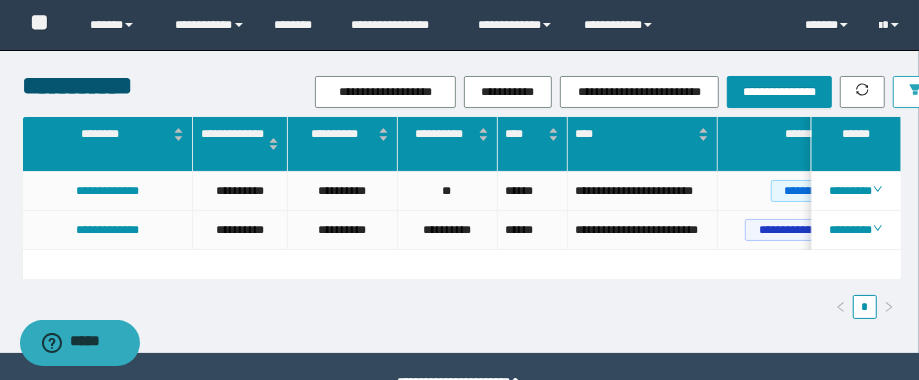 scroll, scrollTop: 0, scrollLeft: 2, axis: horizontal 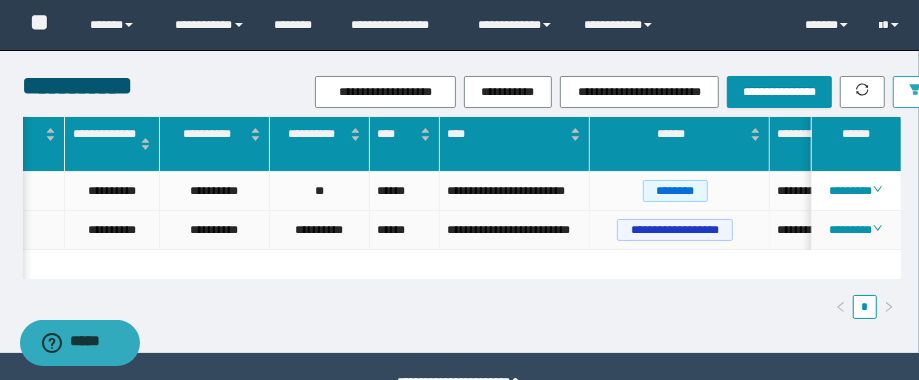 drag, startPoint x: 369, startPoint y: 289, endPoint x: 424, endPoint y: 224, distance: 85.146935 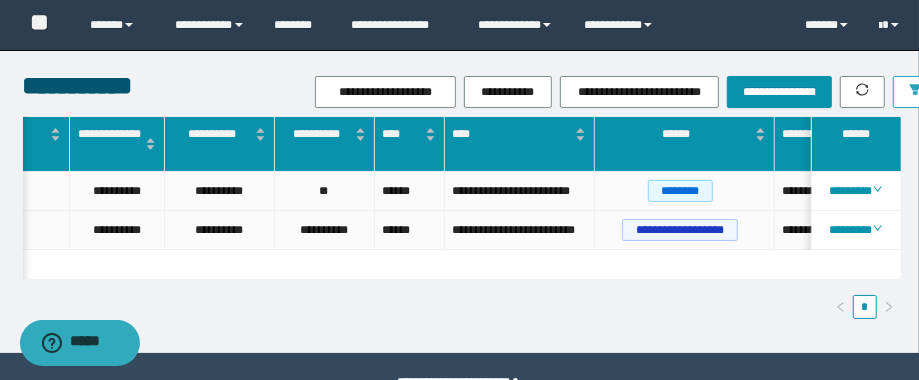scroll, scrollTop: 0, scrollLeft: 735, axis: horizontal 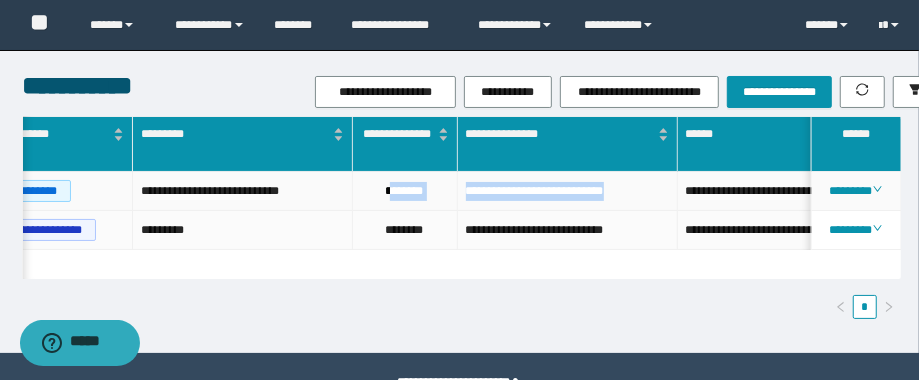 drag, startPoint x: 667, startPoint y: 186, endPoint x: 475, endPoint y: 199, distance: 192.4396 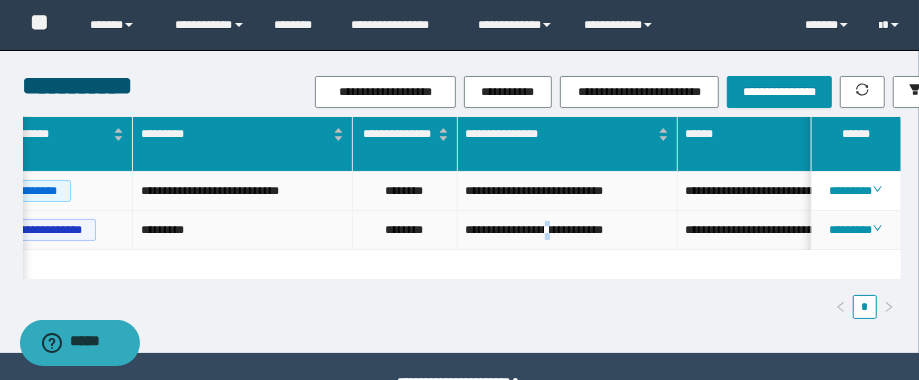 drag, startPoint x: 568, startPoint y: 221, endPoint x: 591, endPoint y: 238, distance: 28.600698 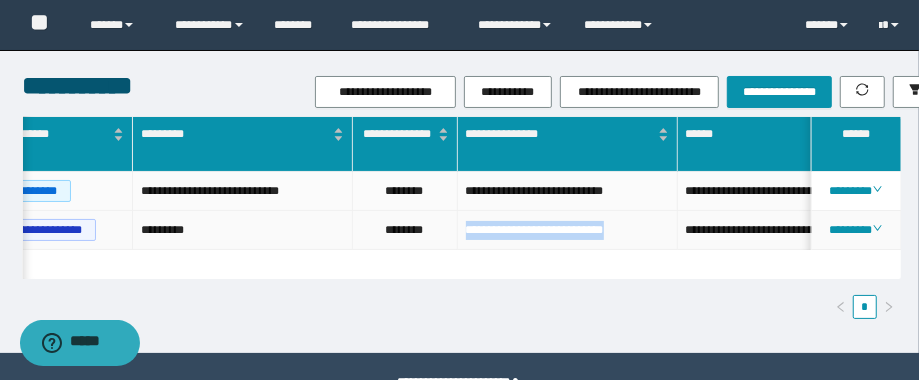 drag, startPoint x: 634, startPoint y: 226, endPoint x: 460, endPoint y: 232, distance: 174.10342 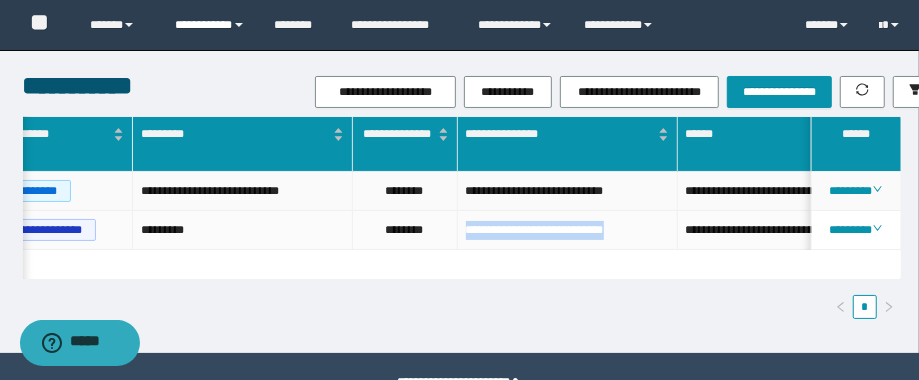 copy on "**********" 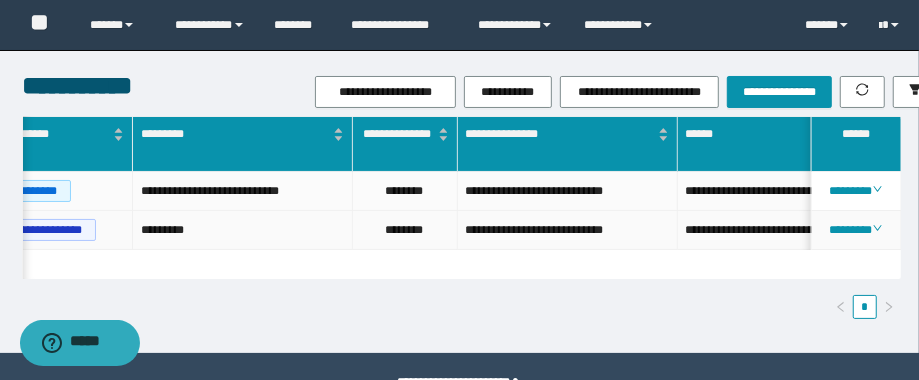 click on "********" at bounding box center (405, 230) 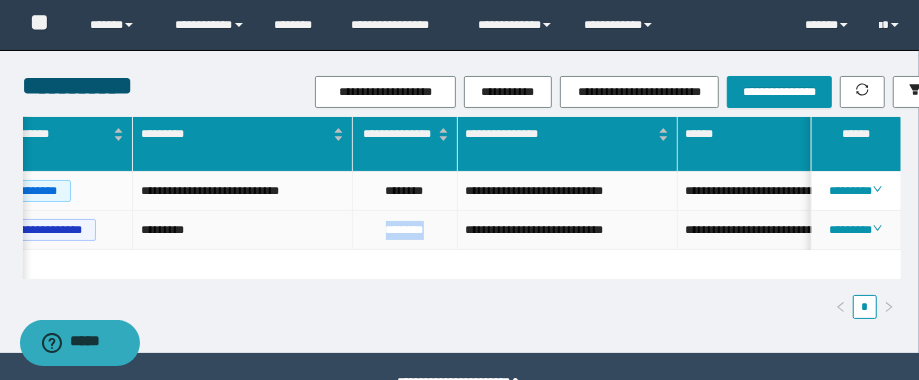 click on "********" at bounding box center [405, 230] 